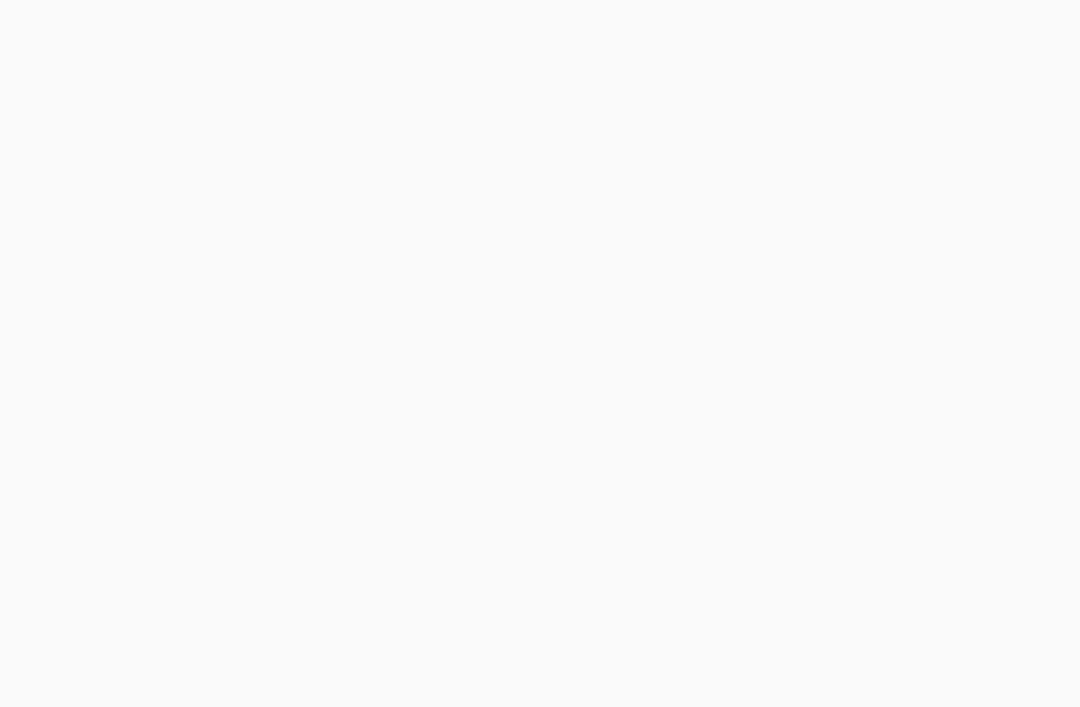 scroll, scrollTop: 0, scrollLeft: 0, axis: both 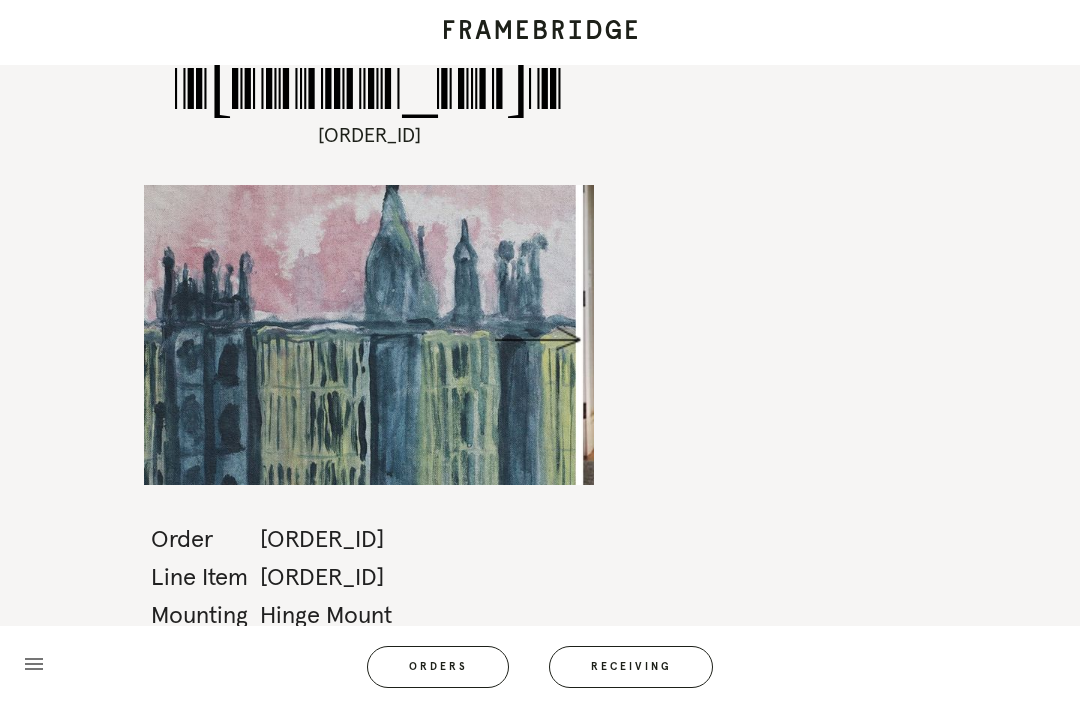 click on "Receiving" at bounding box center [631, 667] 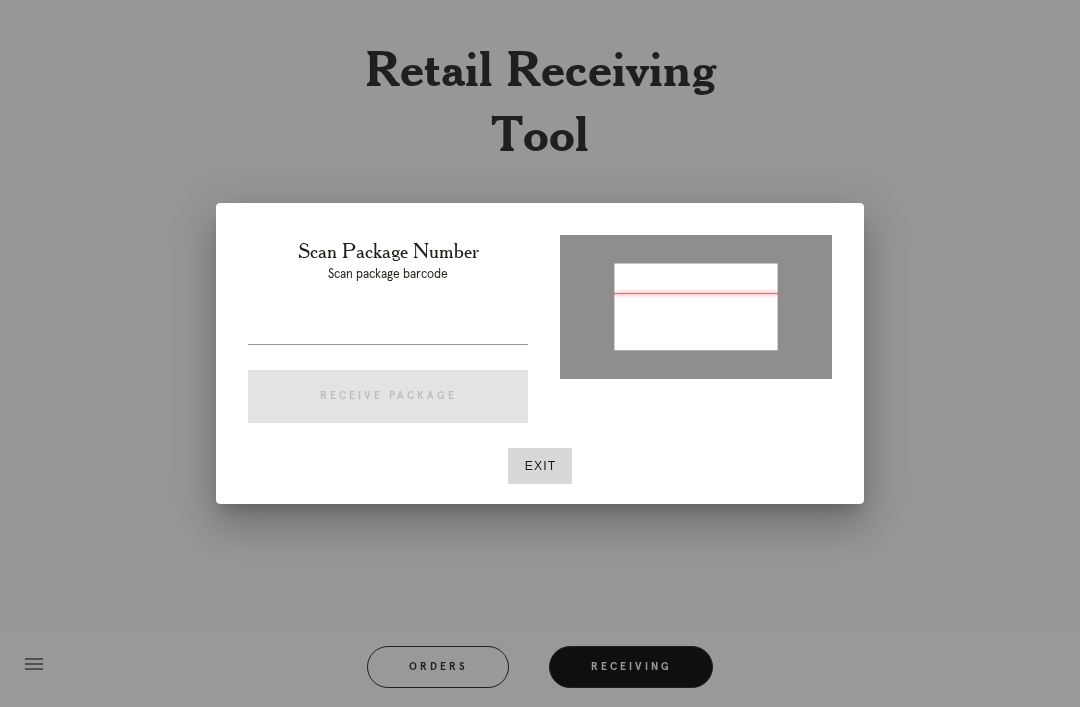 type on "P365117336395959" 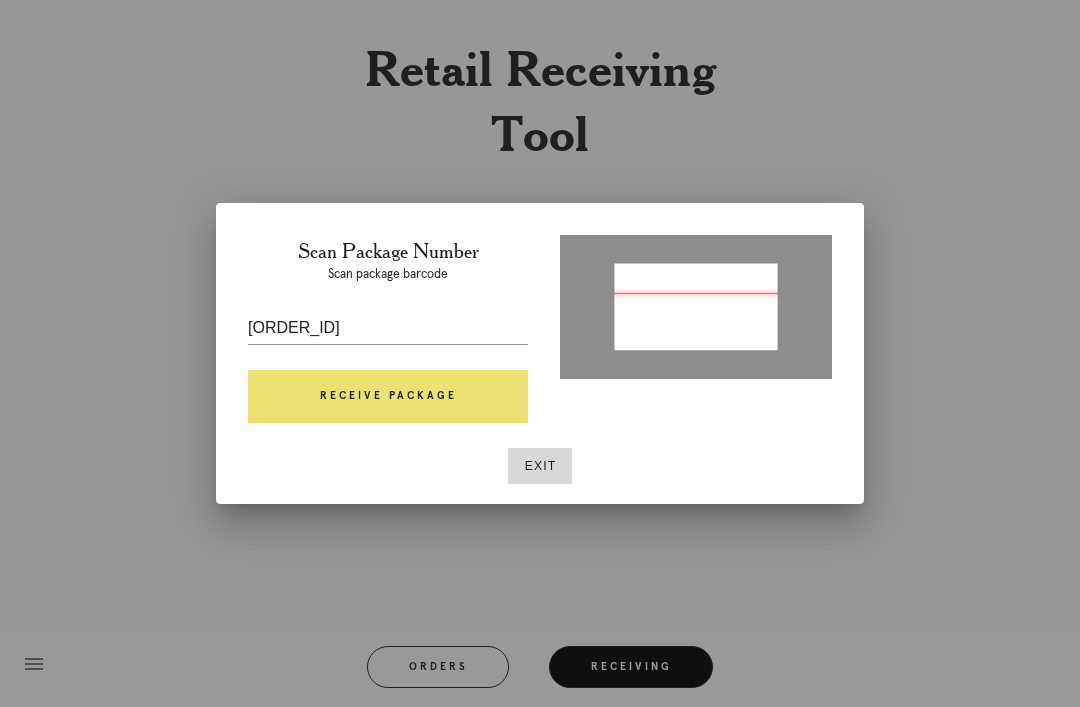 click on "Receive Package" at bounding box center (388, 397) 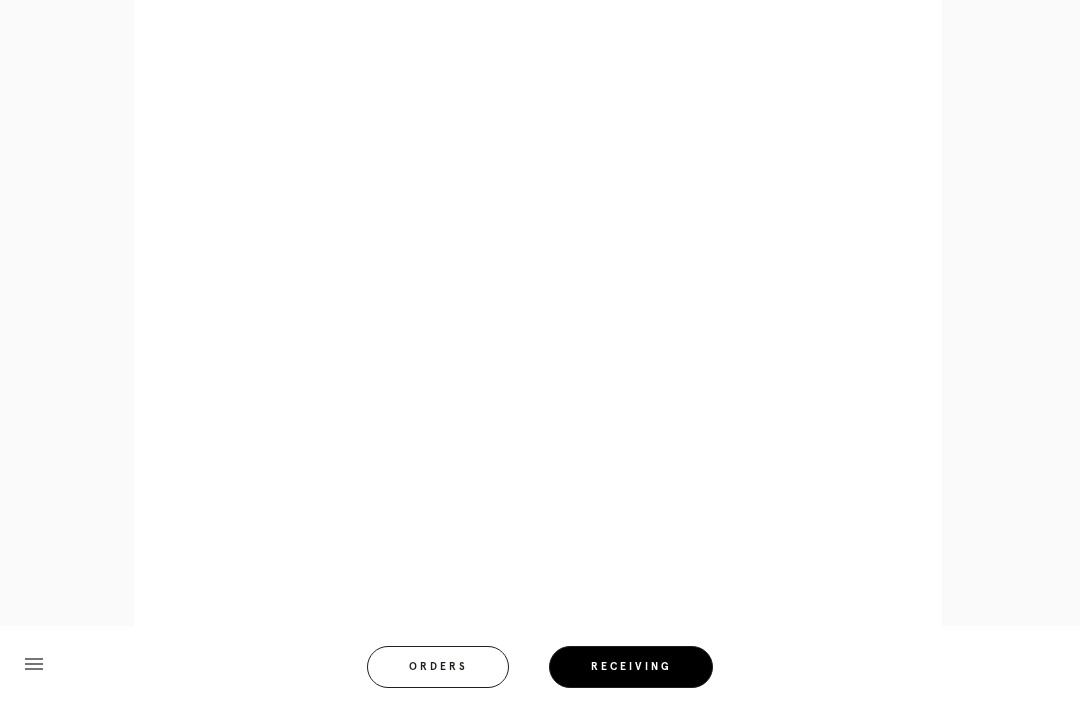 scroll, scrollTop: 826, scrollLeft: 0, axis: vertical 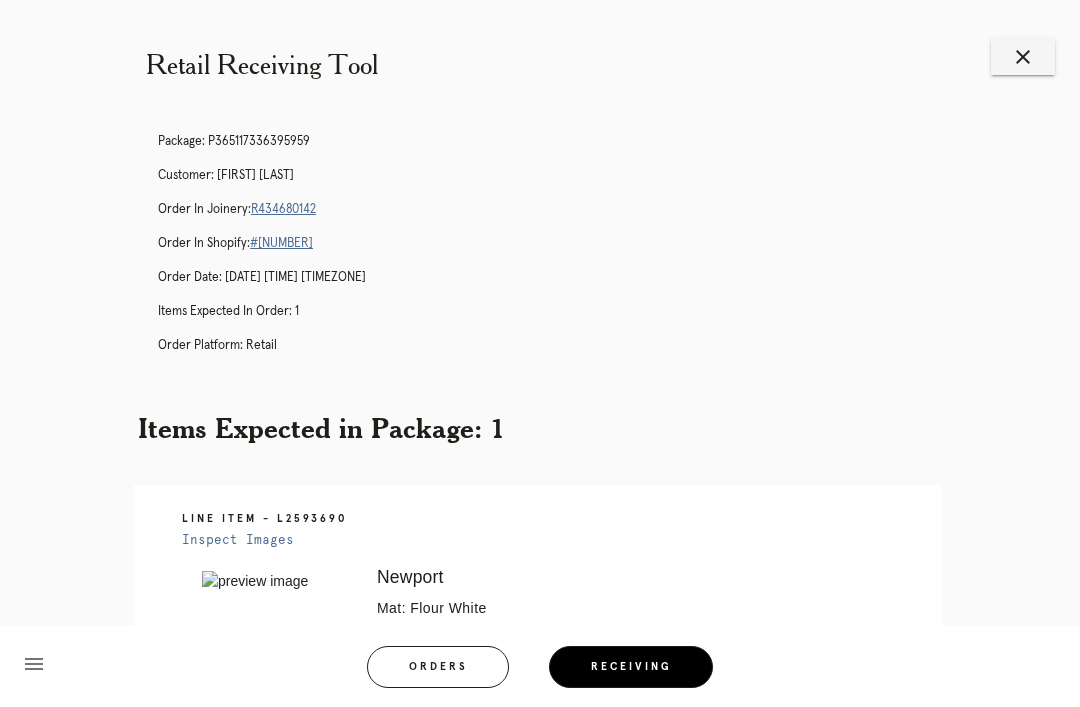 click on "close" at bounding box center [1023, 57] 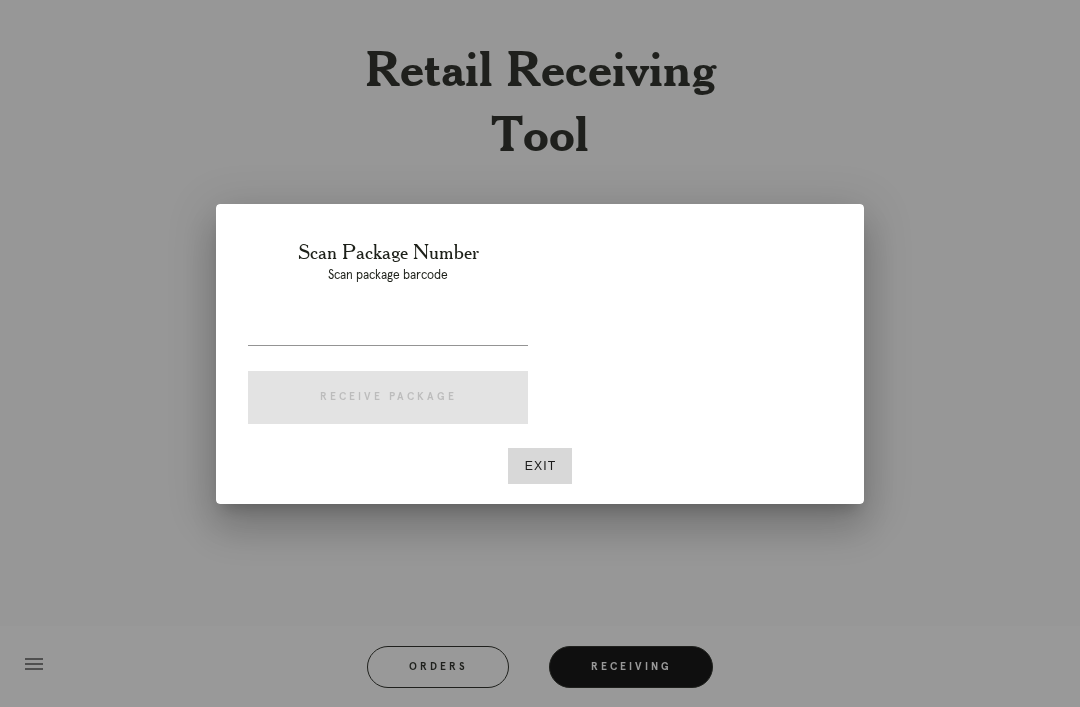 scroll, scrollTop: 0, scrollLeft: 0, axis: both 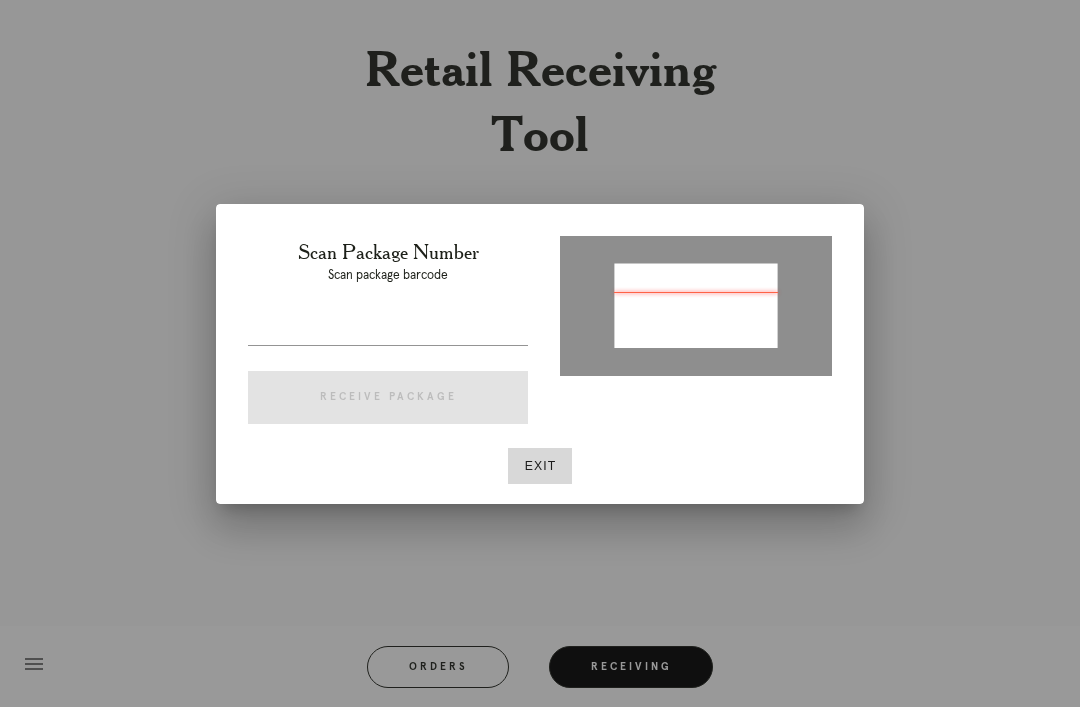 type on "P643973717469200" 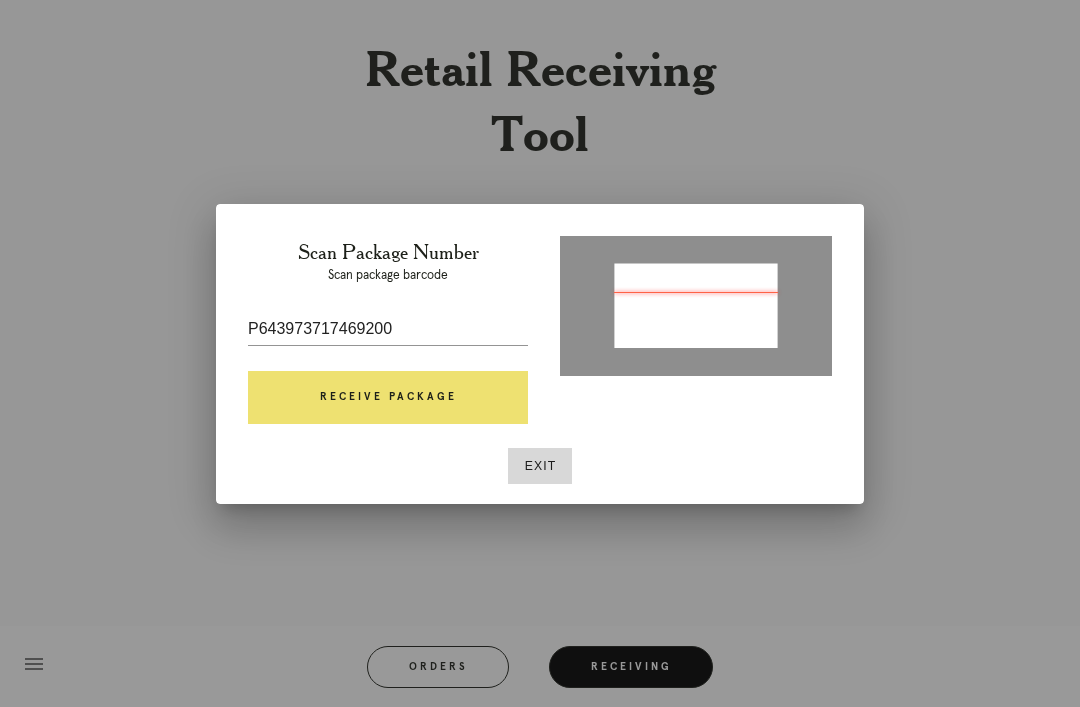 click on "Receive Package" at bounding box center (388, 398) 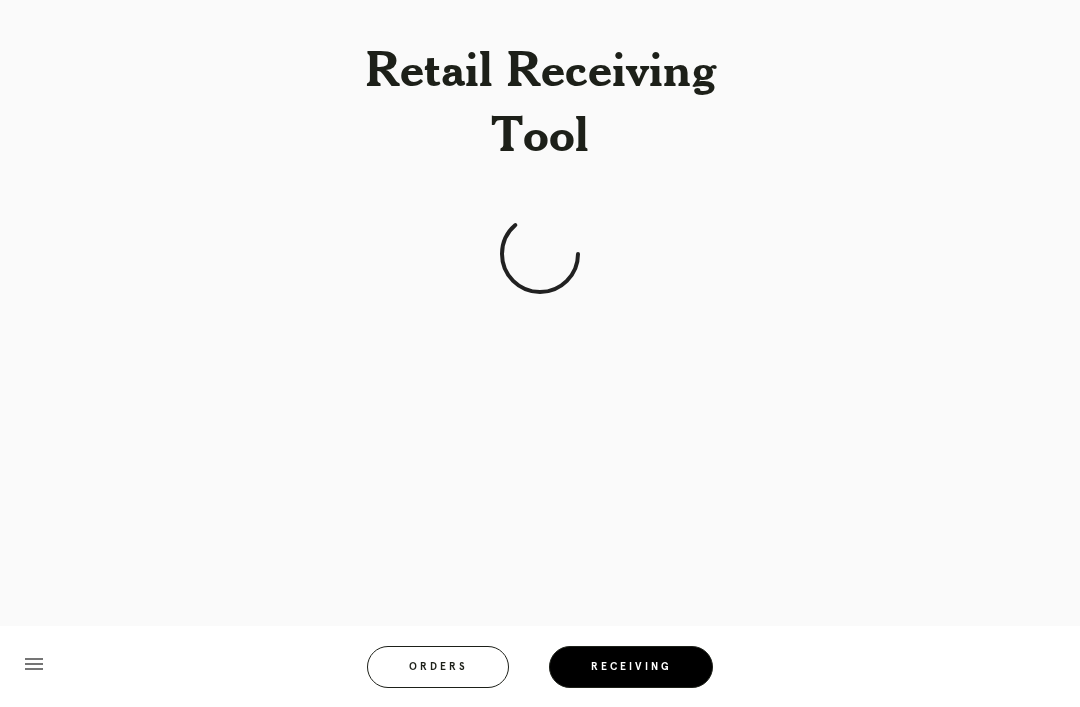 click on "Retail Receiving Tool
menu
Orders
Receiving
Logged in as:   [EMAIL]   [CITY]
Logout" at bounding box center (540, 353) 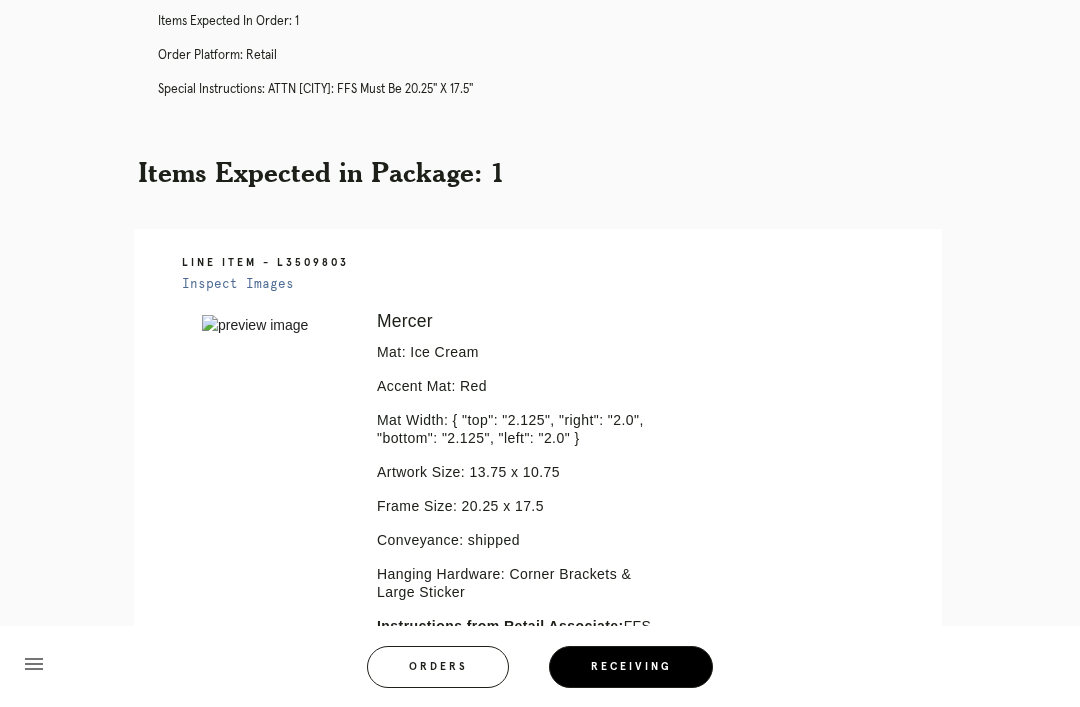 scroll, scrollTop: 0, scrollLeft: 0, axis: both 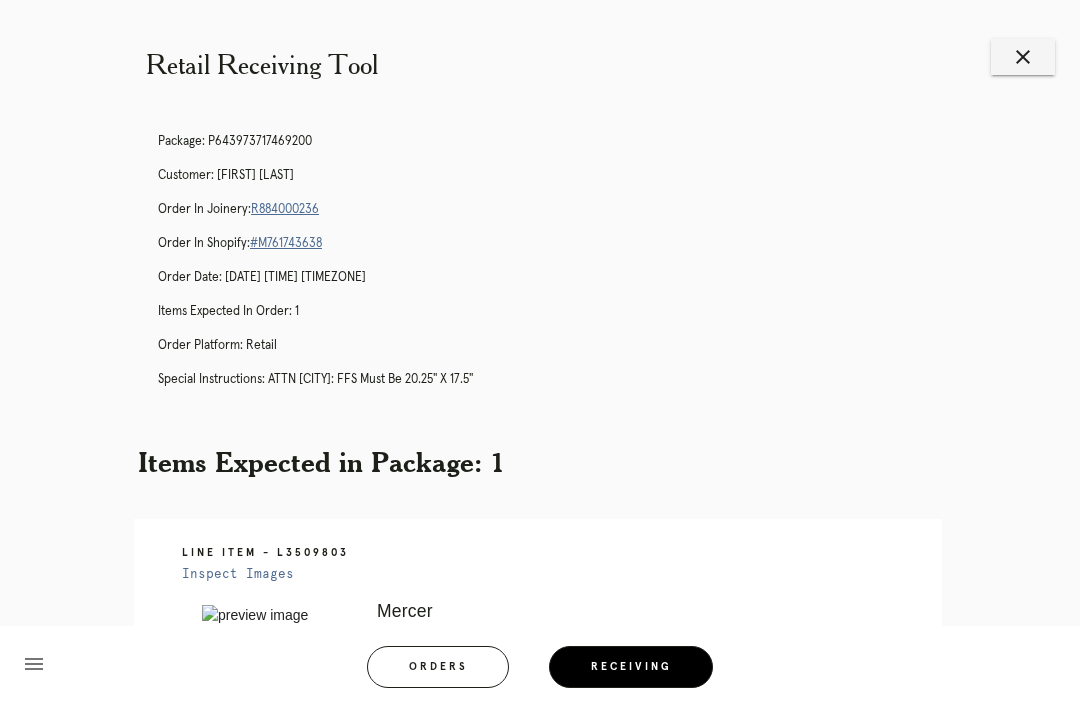 click on "close" at bounding box center (1023, 57) 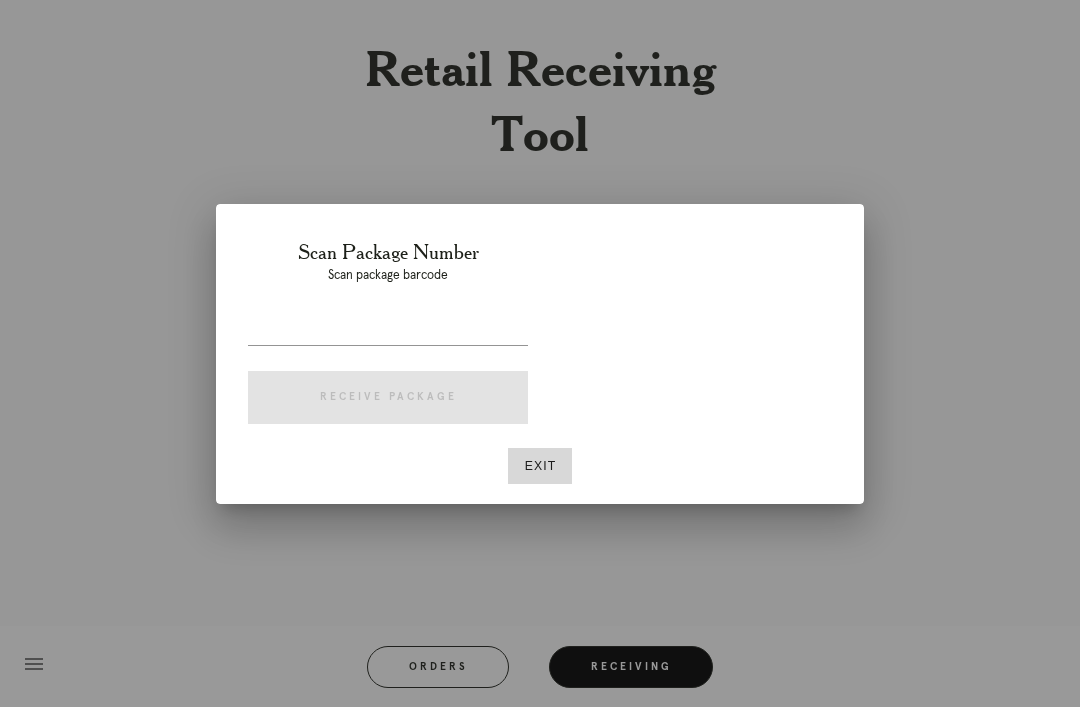 scroll, scrollTop: 0, scrollLeft: 0, axis: both 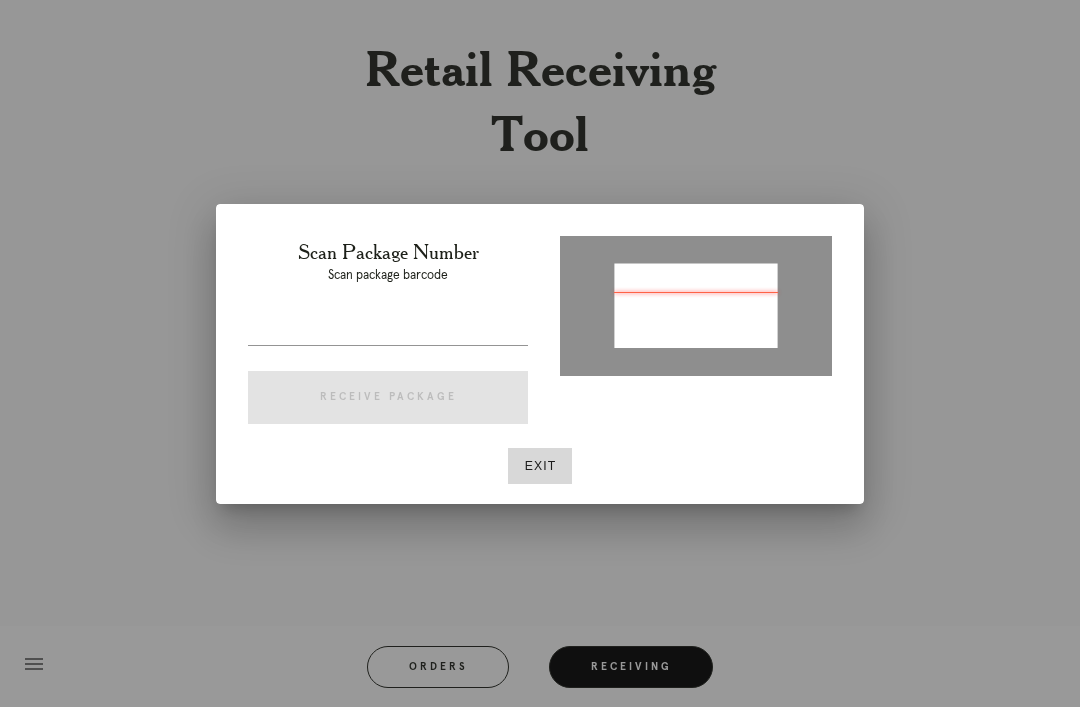 type on "P192915515522172" 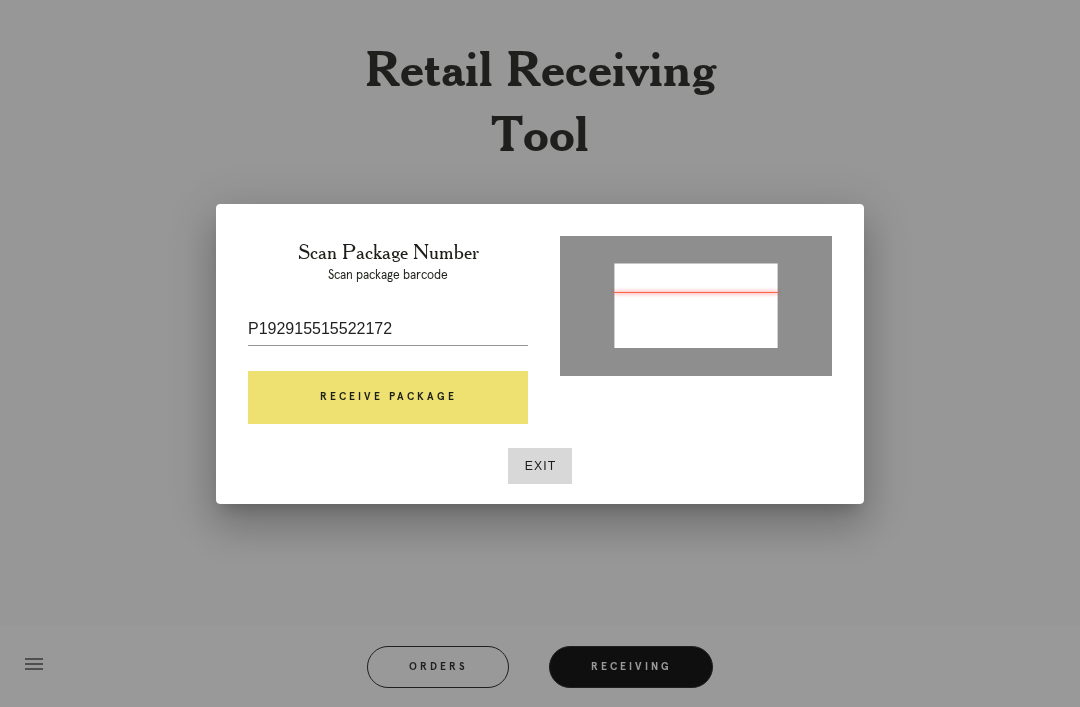 click on "Receive Package" at bounding box center [388, 398] 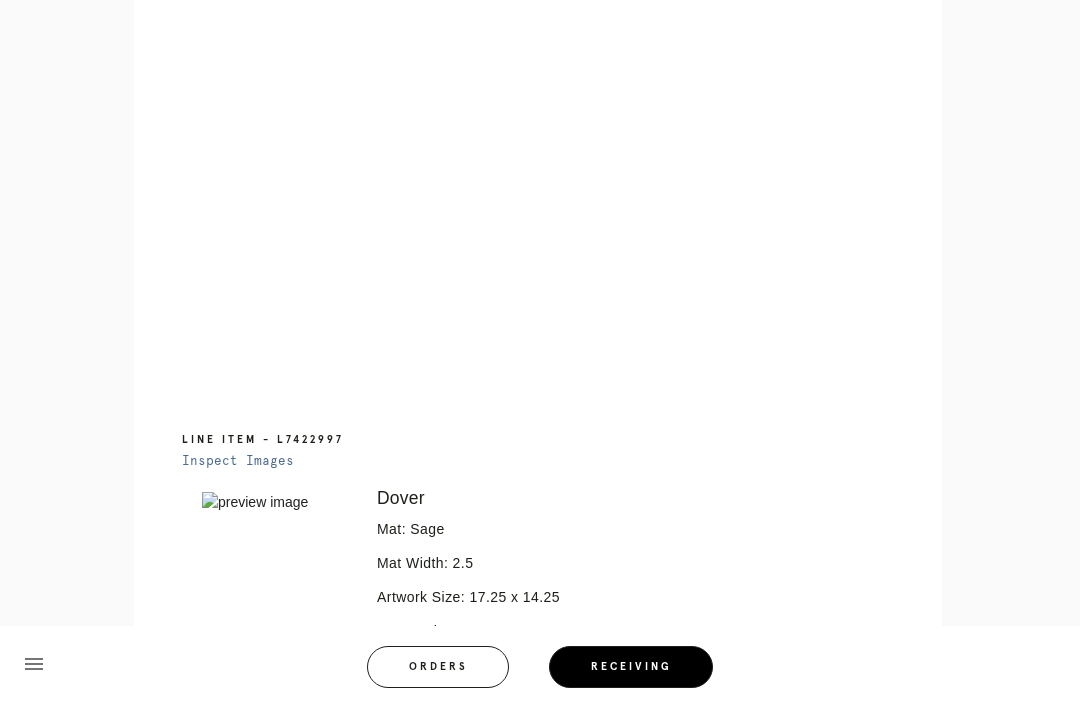 scroll, scrollTop: 1095, scrollLeft: 0, axis: vertical 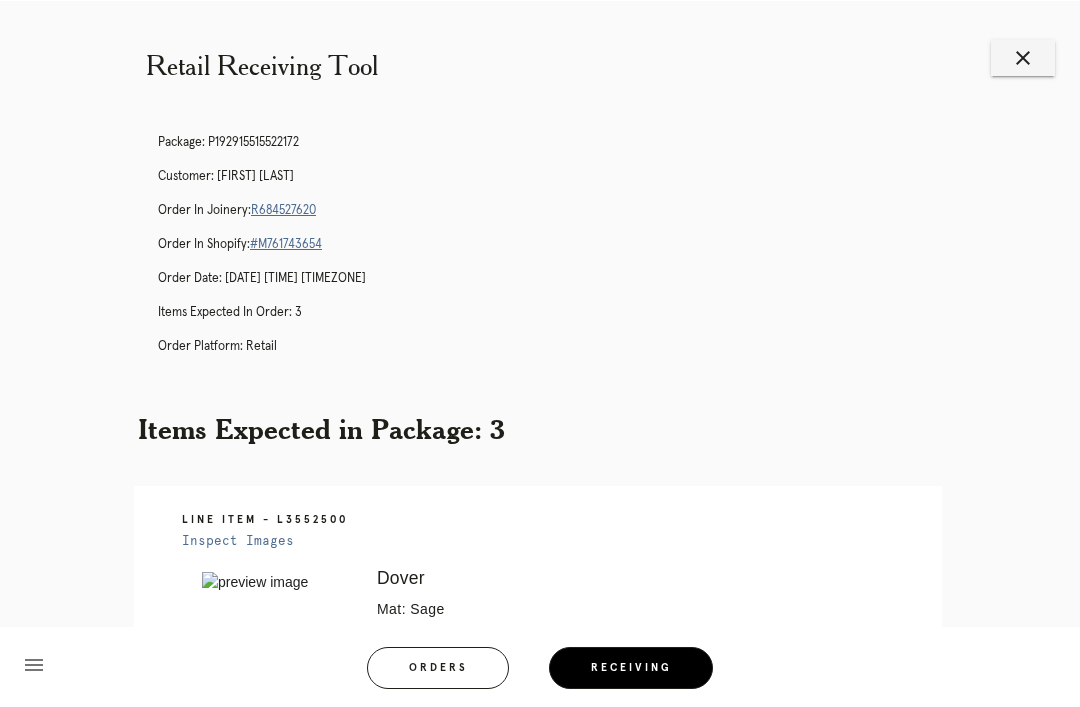 click on "close" at bounding box center [1023, 57] 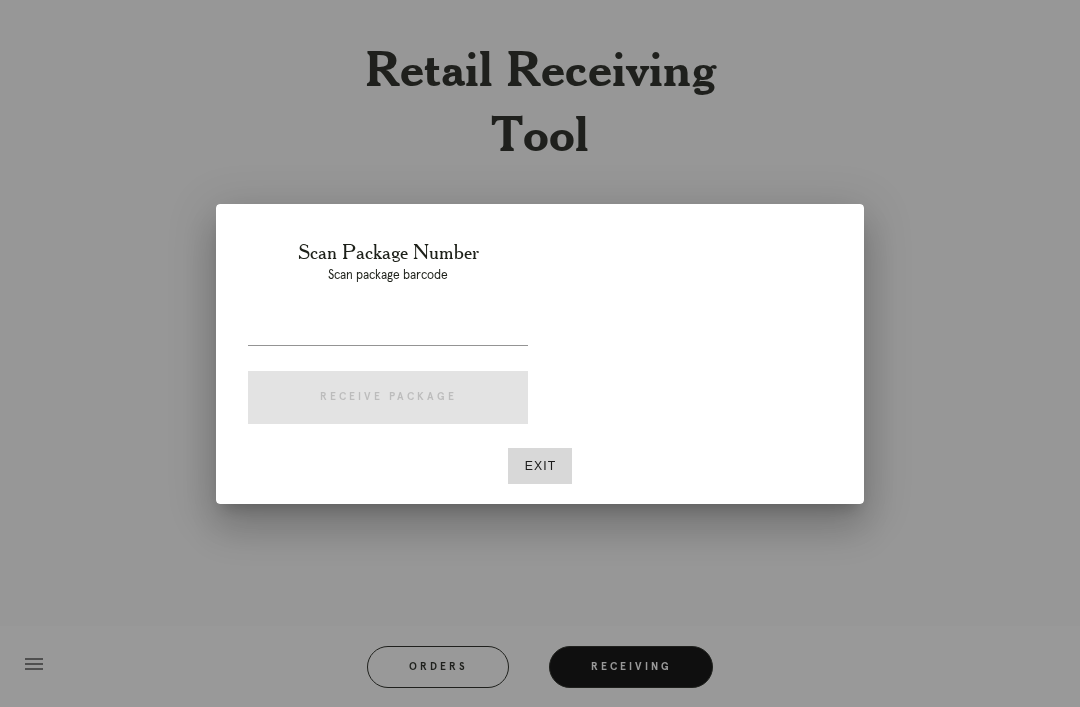 scroll, scrollTop: 0, scrollLeft: 0, axis: both 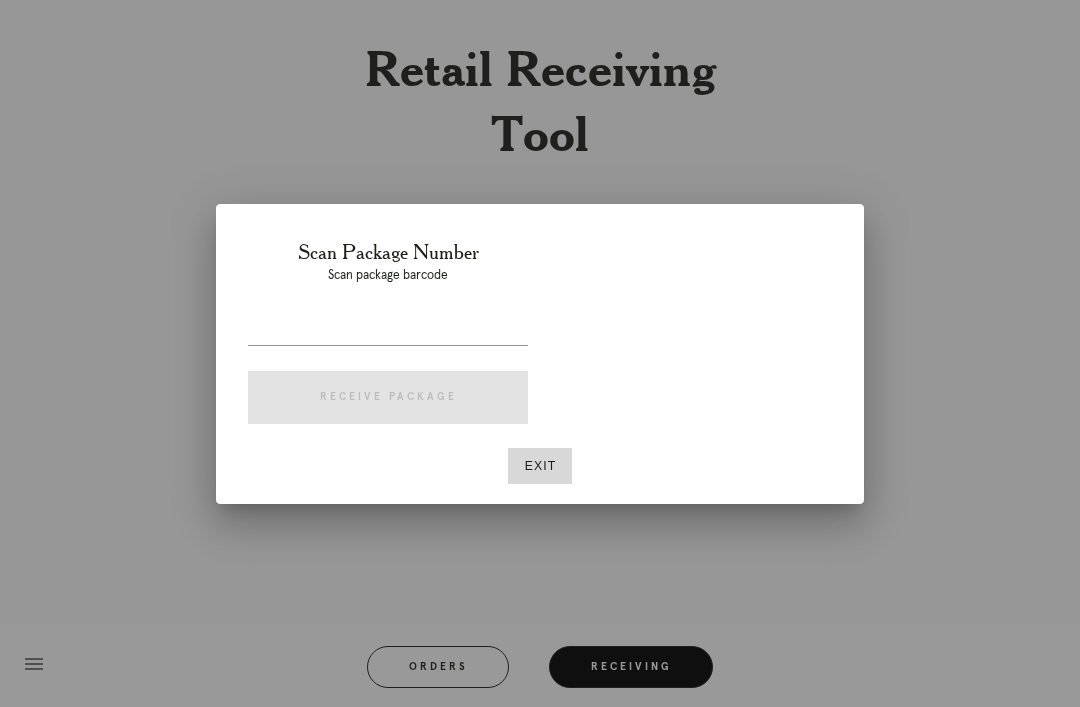 click on "Exit" at bounding box center [540, 466] 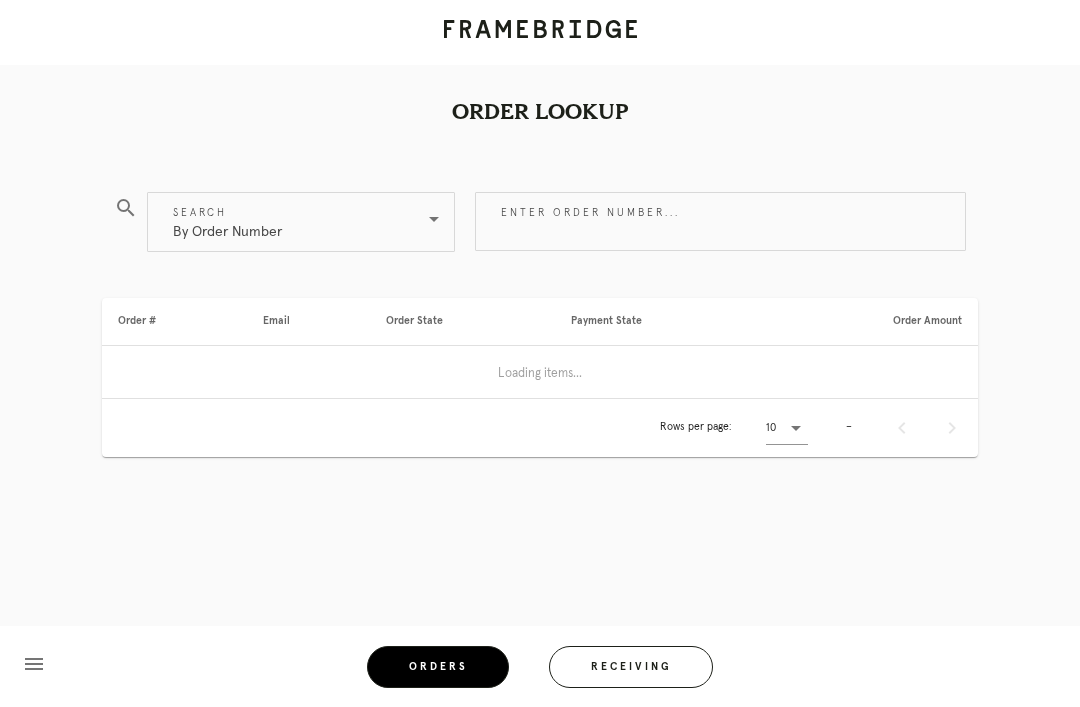 click on "search Search By Order Number   Enter order number...   Order # Email Order State Payment State Order Amount Loading items... Rows per page: 10 –" at bounding box center (540, 385) 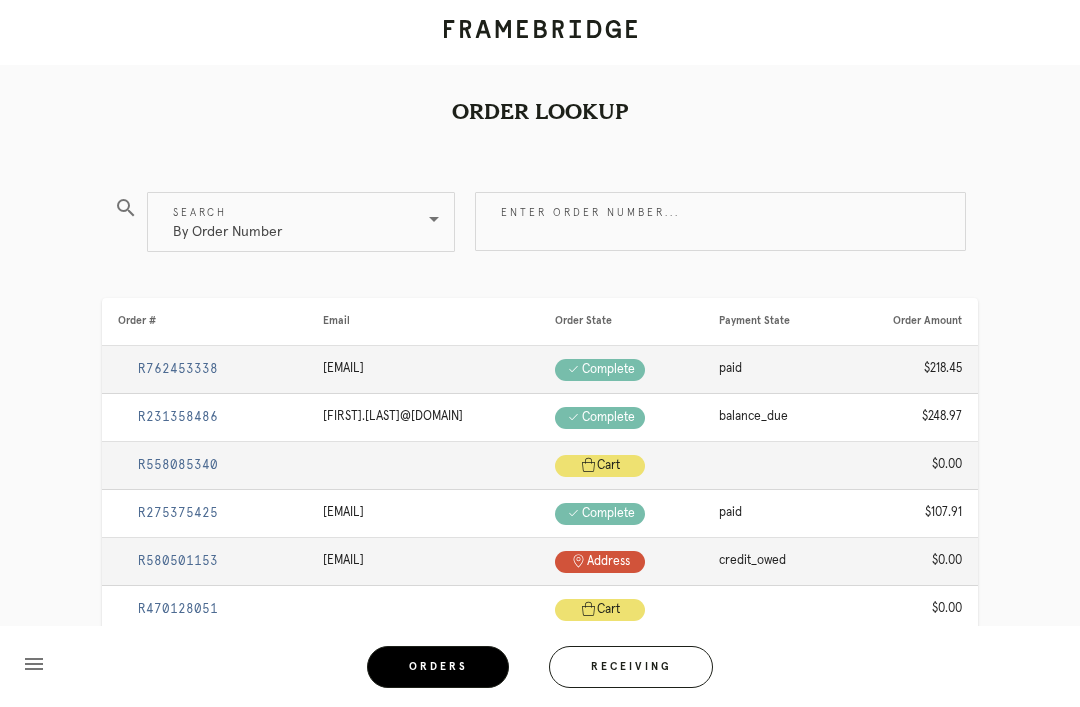 click on "Receiving" at bounding box center [631, 667] 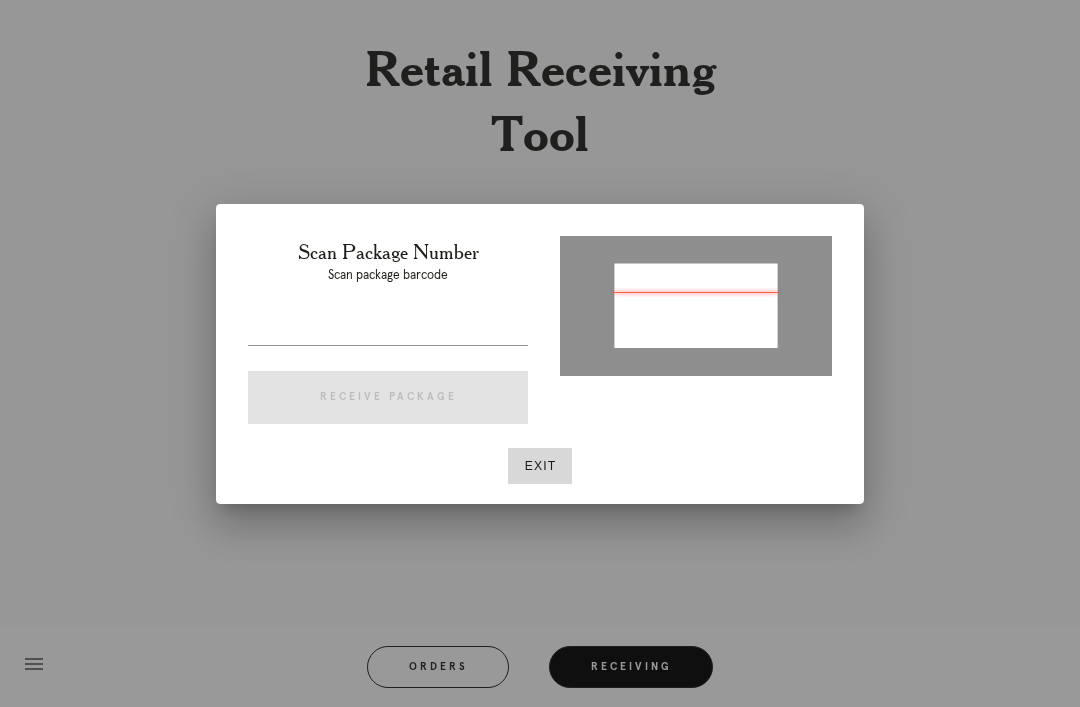 type on "P965928841221966" 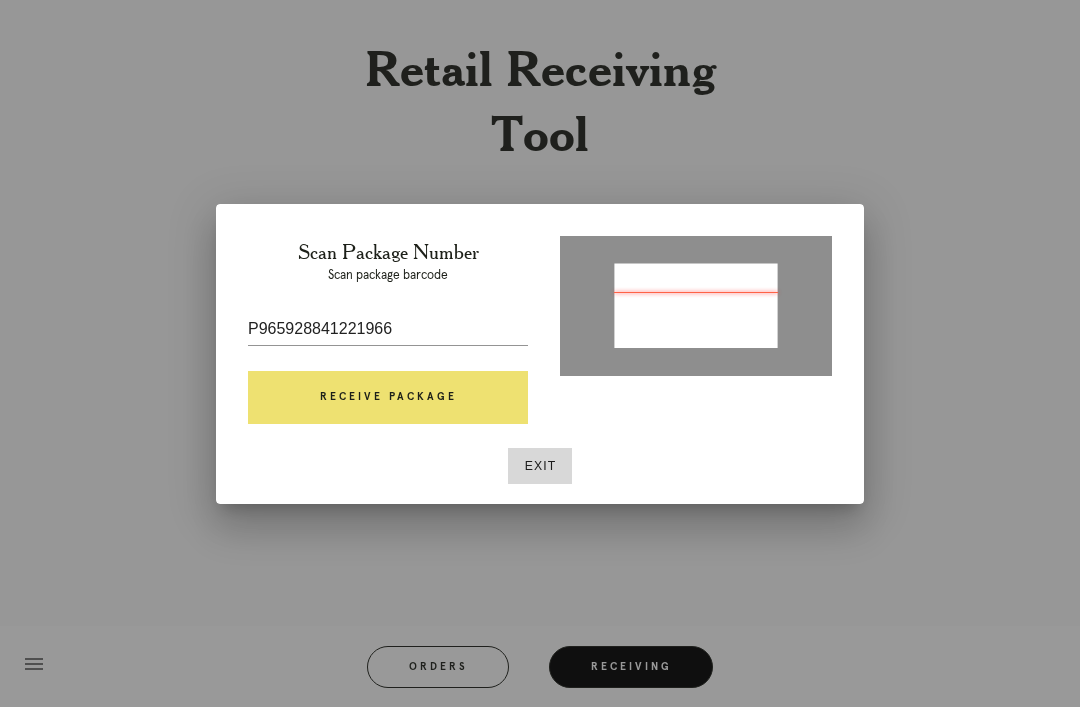 click on "Receive Package" at bounding box center (388, 398) 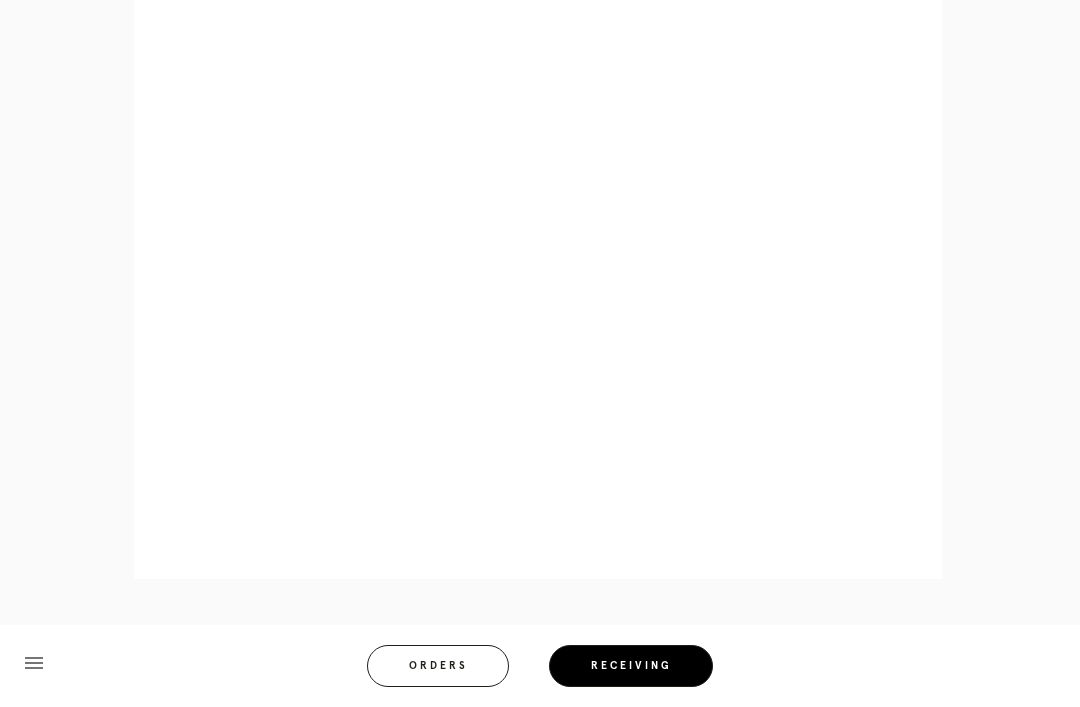 scroll, scrollTop: 1008, scrollLeft: 0, axis: vertical 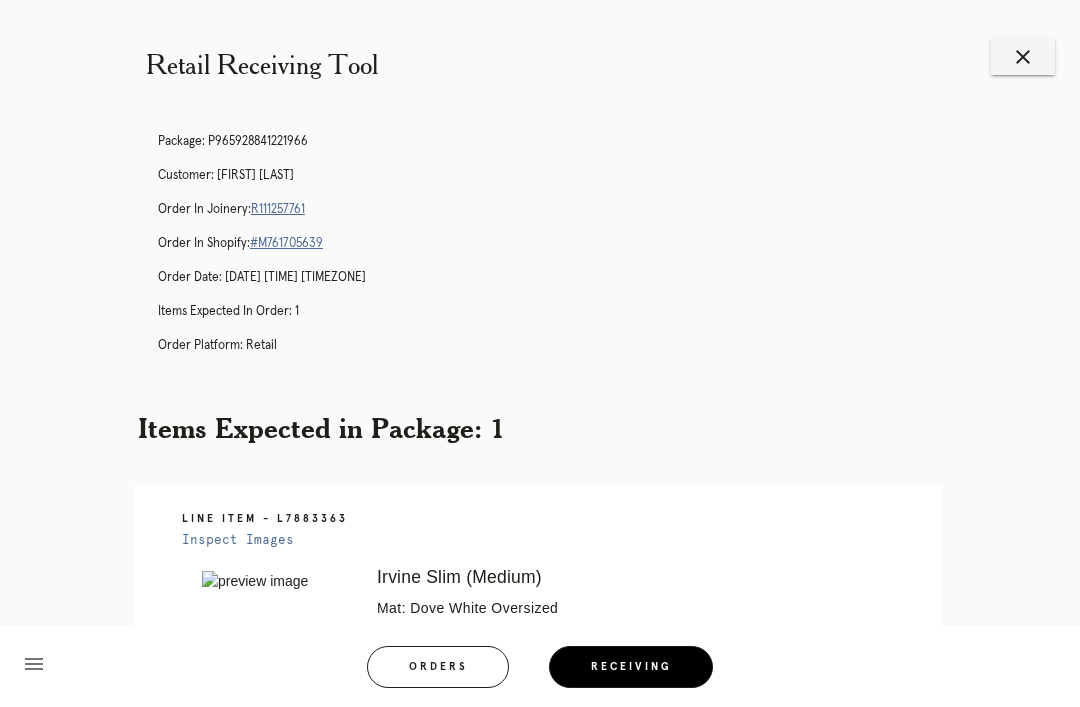 click on "Package: [PACKAGE_ID]   Customer: [FIRST] [LAST]
Order in Joinery:
[ORDER_ID]
Order in Shopify:
[ORDER_ID]
Order Date:
[DATE] [TIME] [TIMEZONE]
Items Expected in Order: 1   Order Platform: retail" at bounding box center [560, 252] 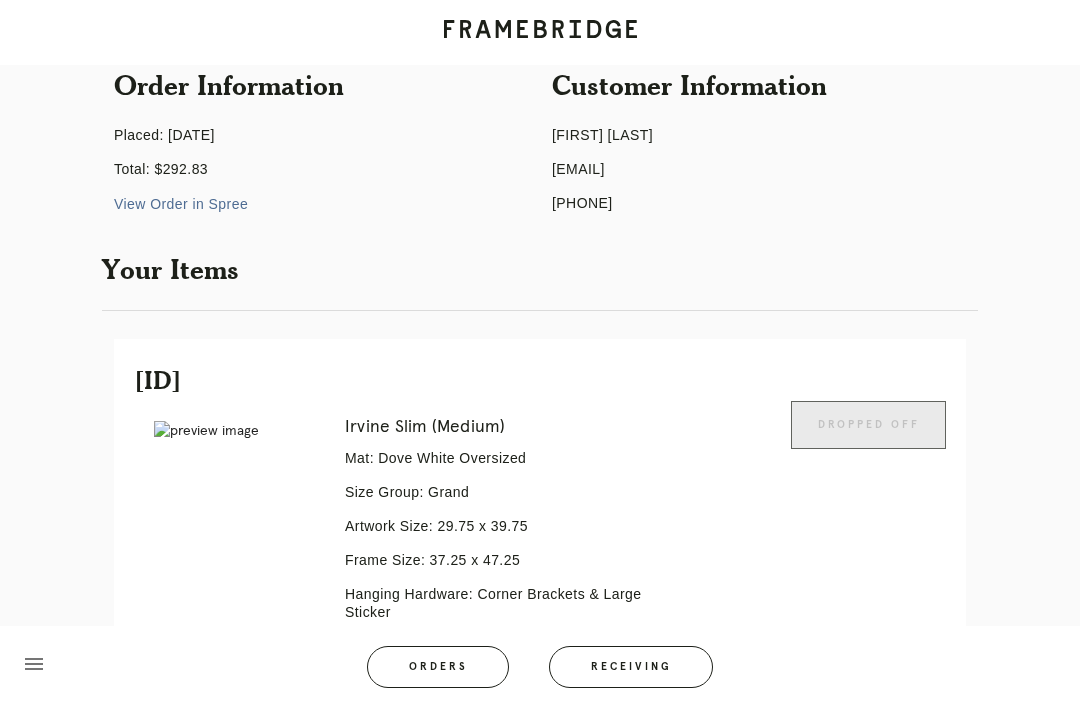 scroll, scrollTop: 396, scrollLeft: 0, axis: vertical 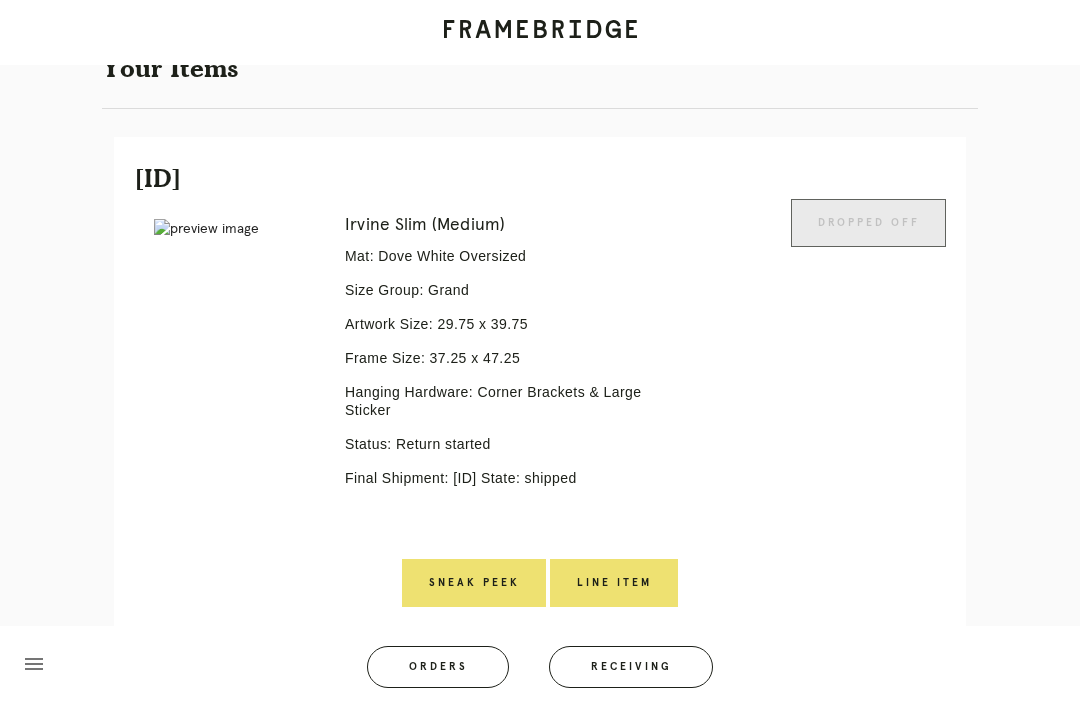 click on "Line Item" at bounding box center (614, 583) 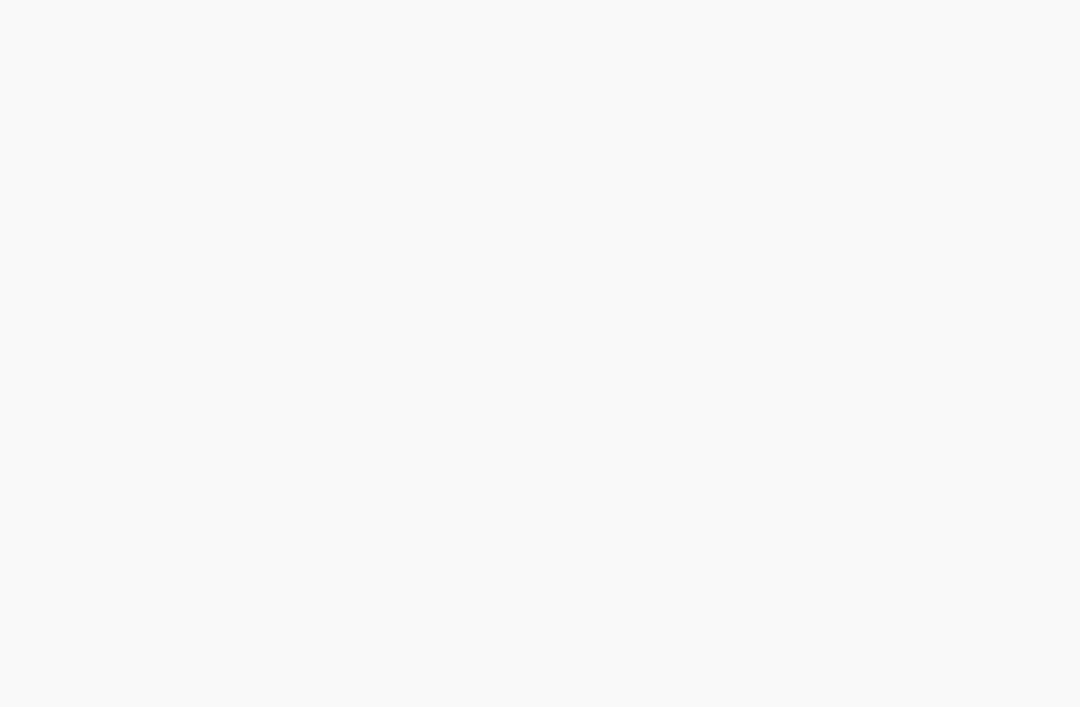 scroll, scrollTop: 0, scrollLeft: 0, axis: both 